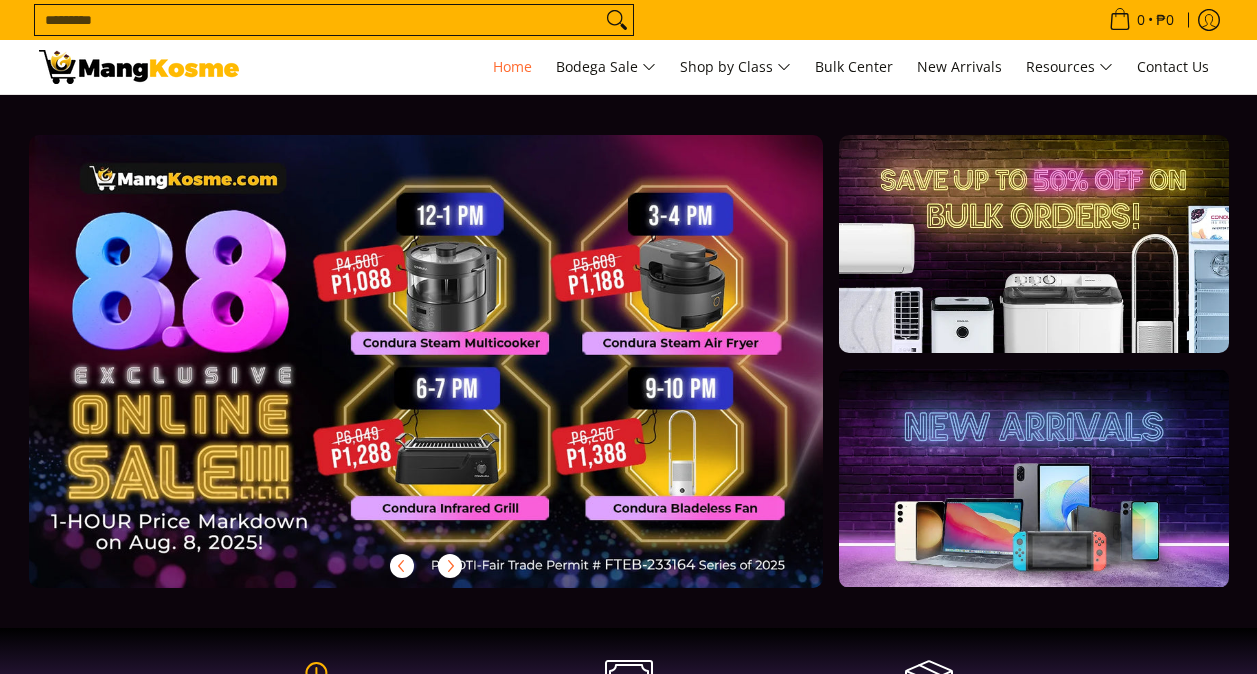 scroll, scrollTop: 0, scrollLeft: 0, axis: both 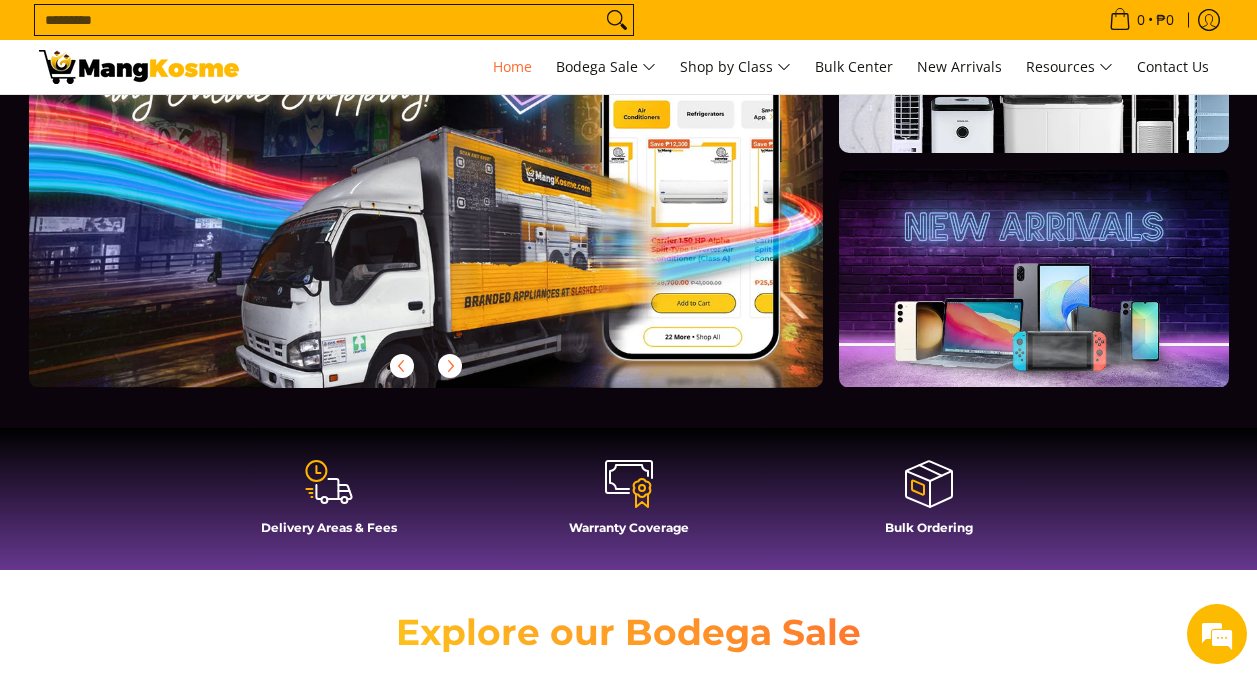 click 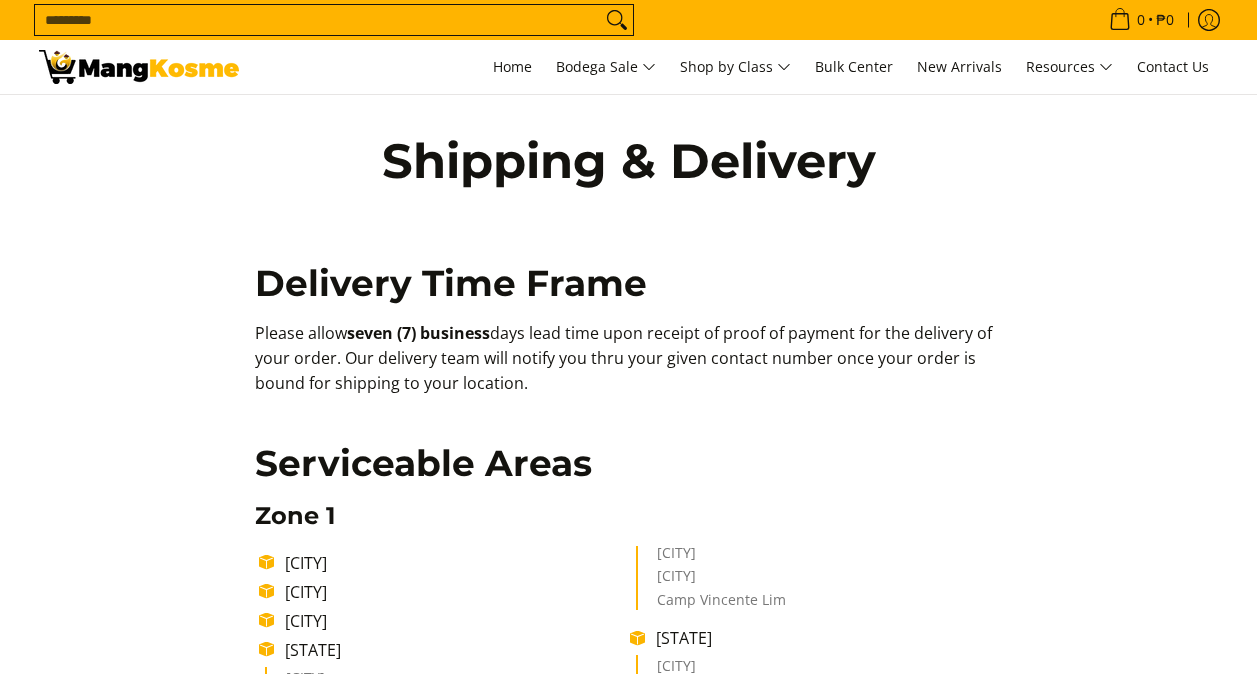 scroll, scrollTop: 0, scrollLeft: 0, axis: both 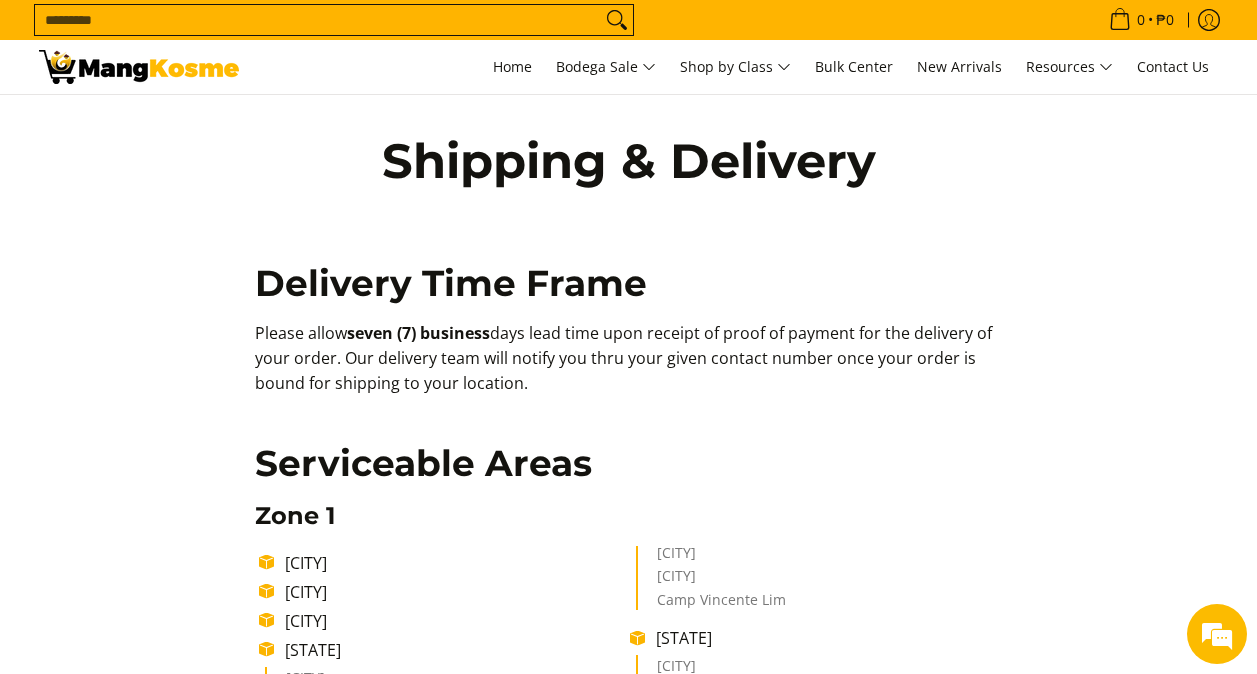 click on "Delivery Time Frame
Please allow  seven (7) business  days lead time upon receipt of proof of payment for the delivery of your order. Our delivery team will notify you thru your given contact number once your order is bound for shipping to your location.
Serviceable Areas
Zone 1
Paranaque City
Las Piñas City
Muntinlupa City
Laguna:
Biñan
Cabuyao
Santa Rosa
Canlubang
Calamba
Camp Vincente Lim
Cavite:
Dasmariñas City
Carmona
General Mariano Alvarez
Zone 2
Makati City
Manila City
Pasig City
Mandaluyong City
San Juan City
Pateros
Laguna:
Los Baños
Bay
Cavite:
Cavite City
Sangley Point Naval Base
Bacoor City
Imus City
Kawit City
Noveleta
Rosario
General Trias
Tanza
Zone 3
Rizal:
Antipolo City
Taytay
Cainta
Quezon City
Marikina City
Navotas City
Valenzuela City
Caloocan City
Malabon City
Cavite:
Silang
Amadeo
Alfonso
Trece Martirez City" at bounding box center (629, 1400) 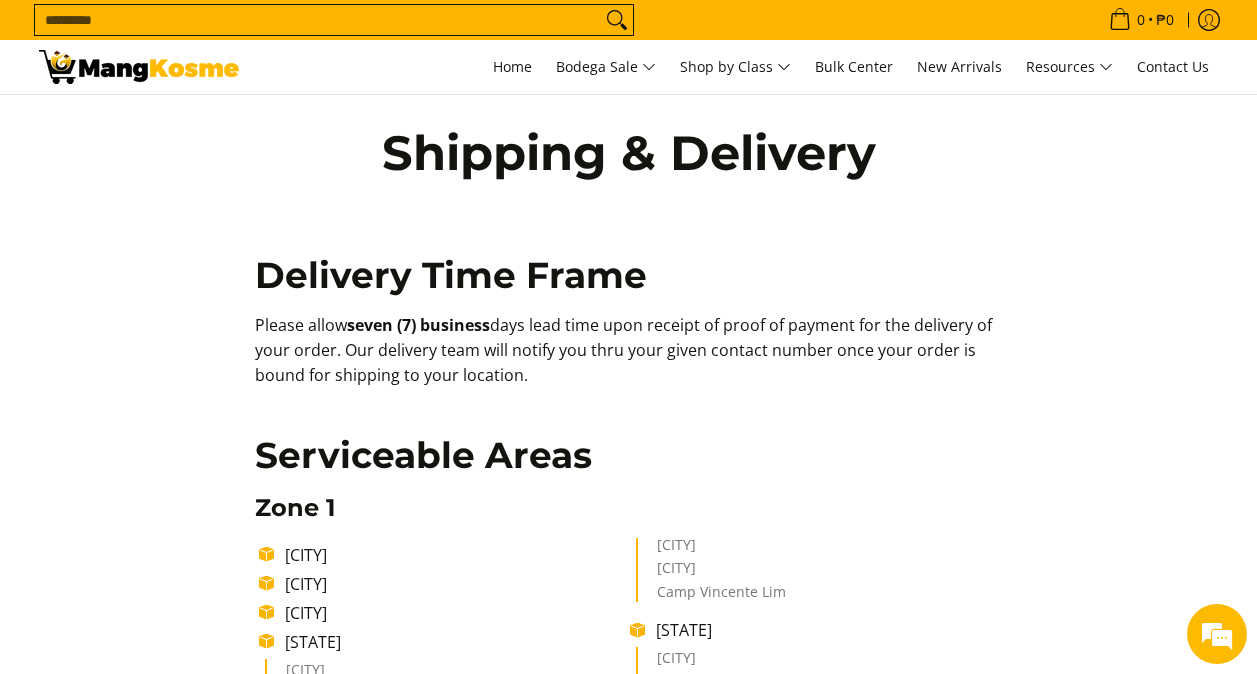 scroll, scrollTop: 0, scrollLeft: 0, axis: both 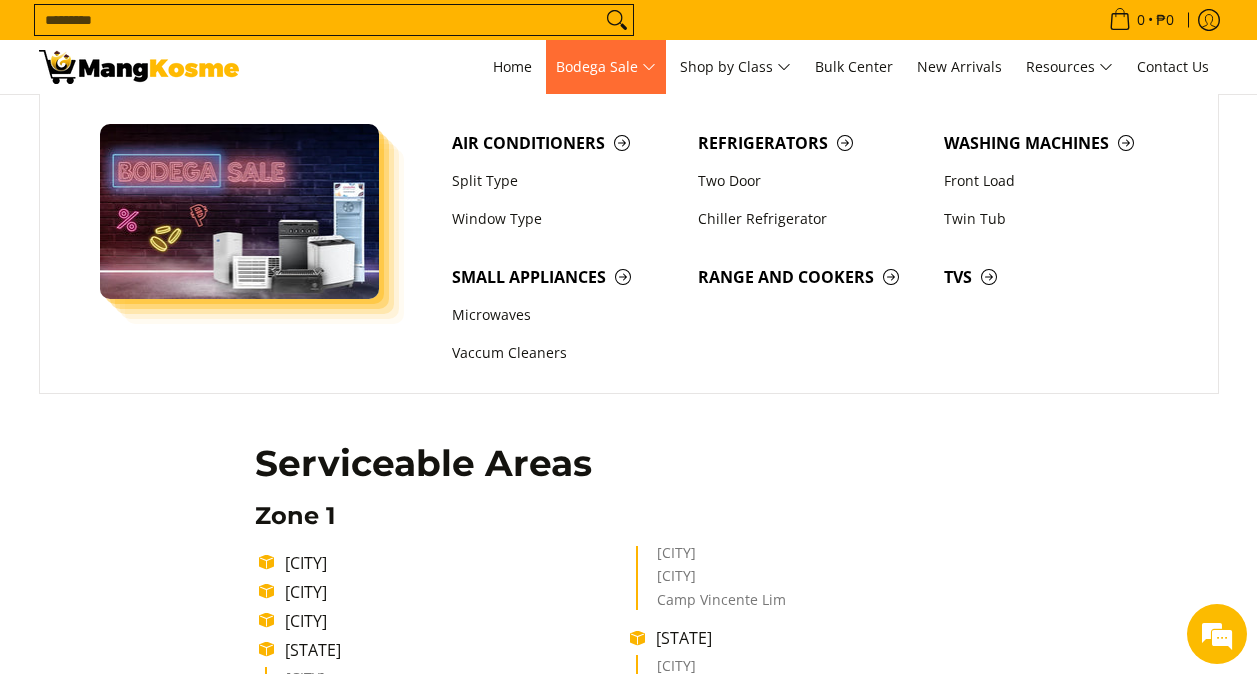 click on "Bodega Sale" at bounding box center [606, 67] 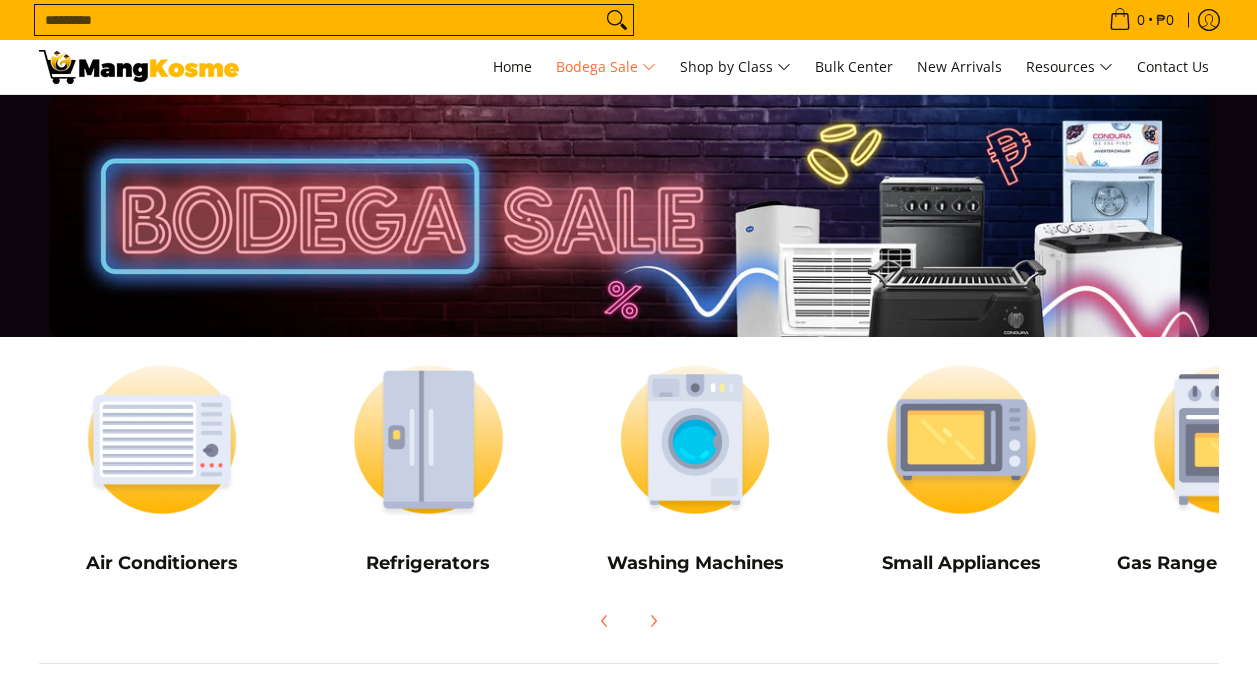 scroll, scrollTop: 0, scrollLeft: 0, axis: both 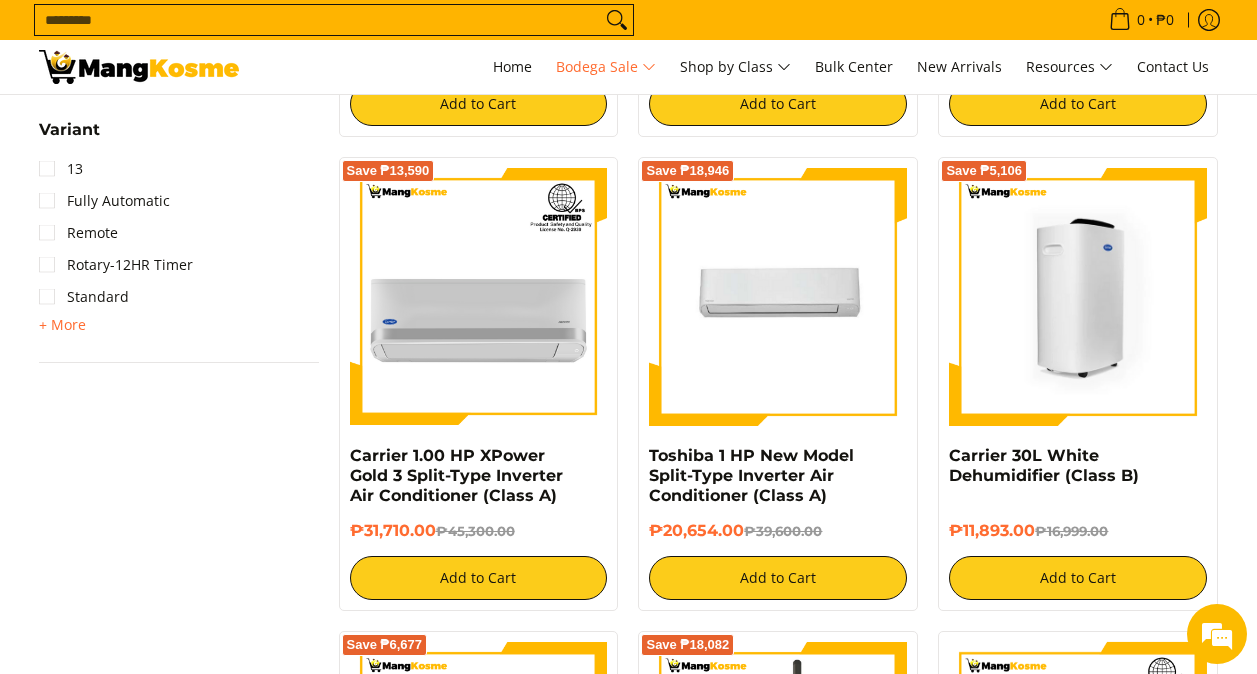 click at bounding box center [1078, 297] 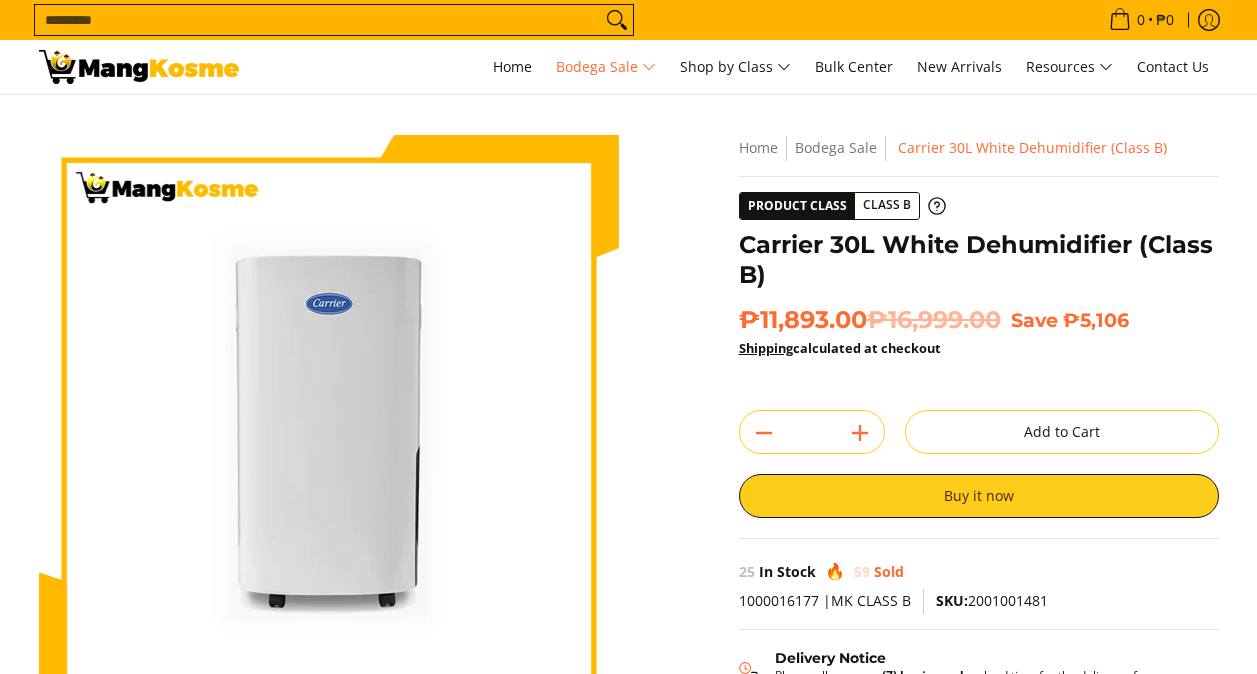 scroll, scrollTop: 0, scrollLeft: 0, axis: both 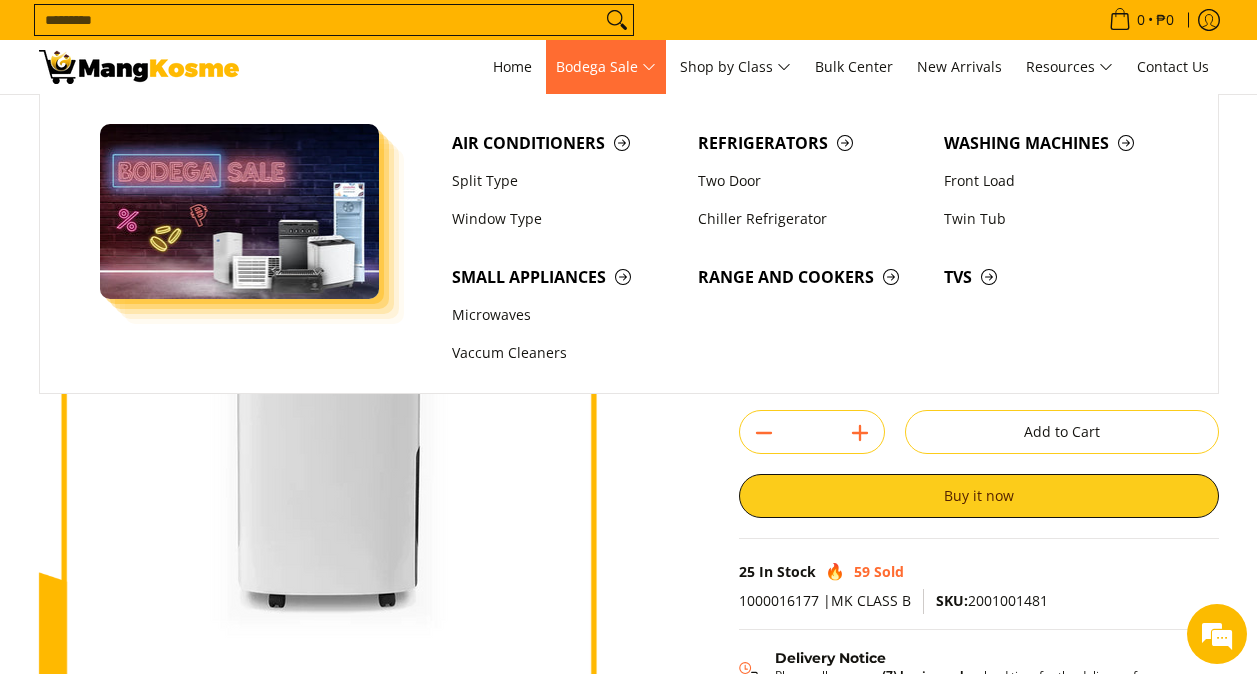 click on "Bodega Sale" at bounding box center [606, 67] 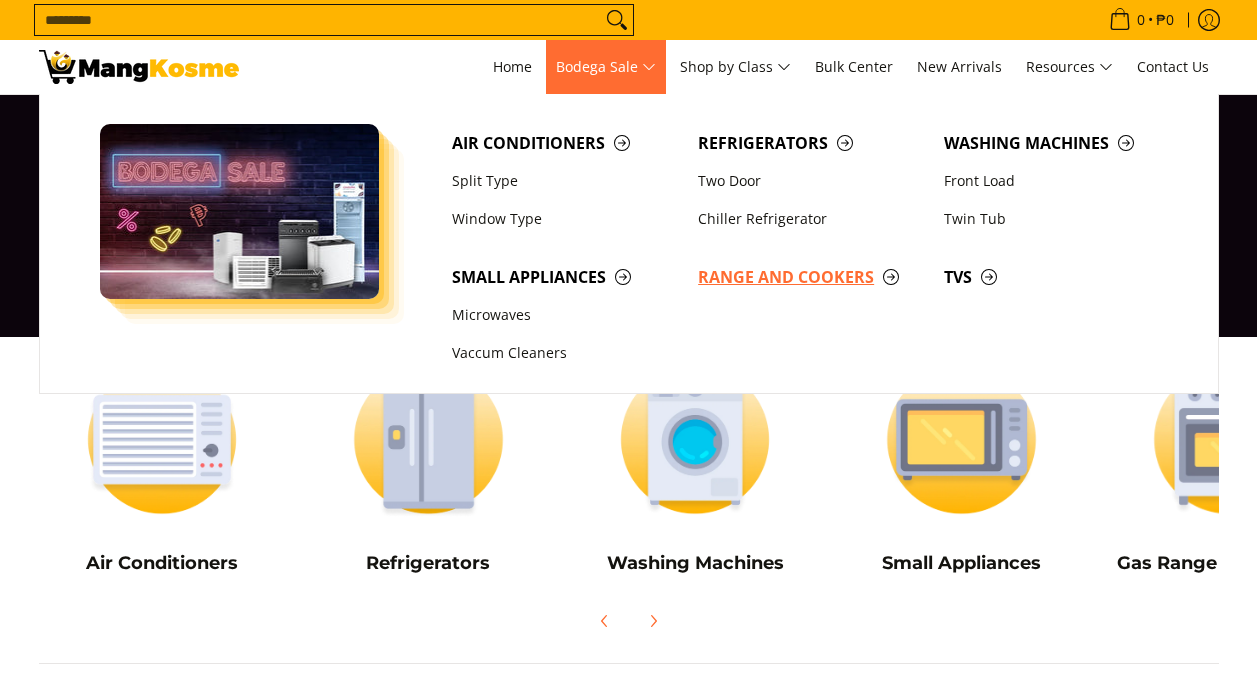 scroll, scrollTop: 0, scrollLeft: 0, axis: both 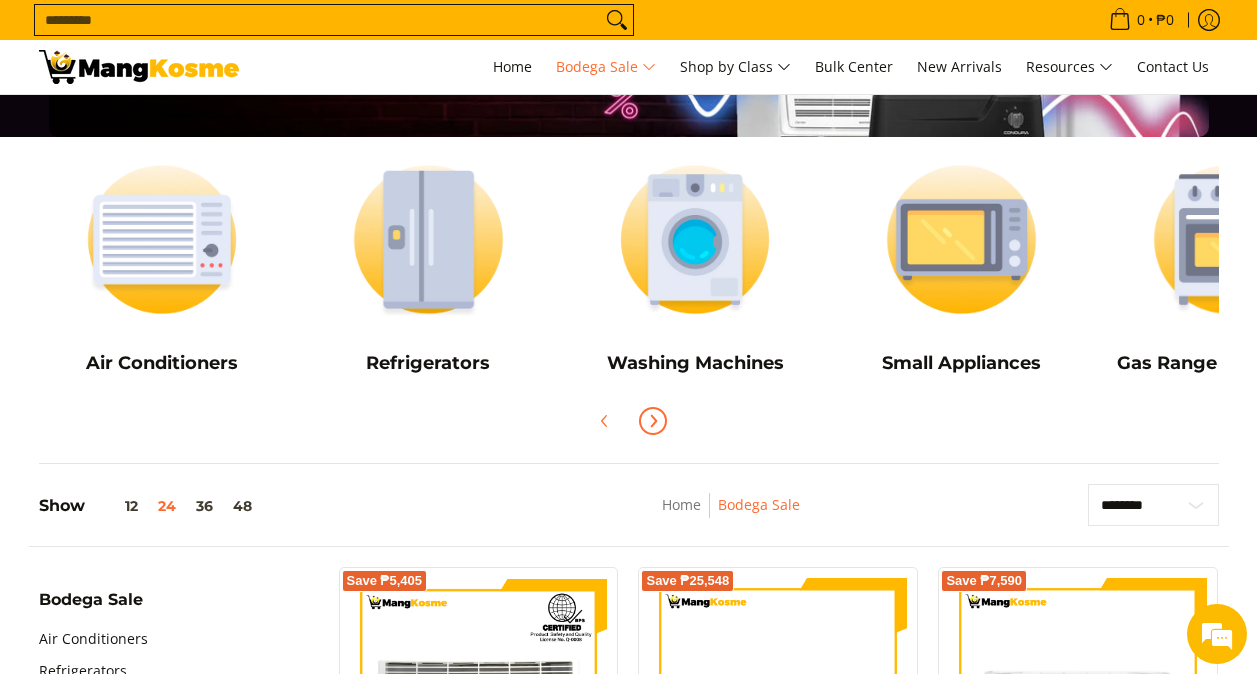click at bounding box center [653, 421] 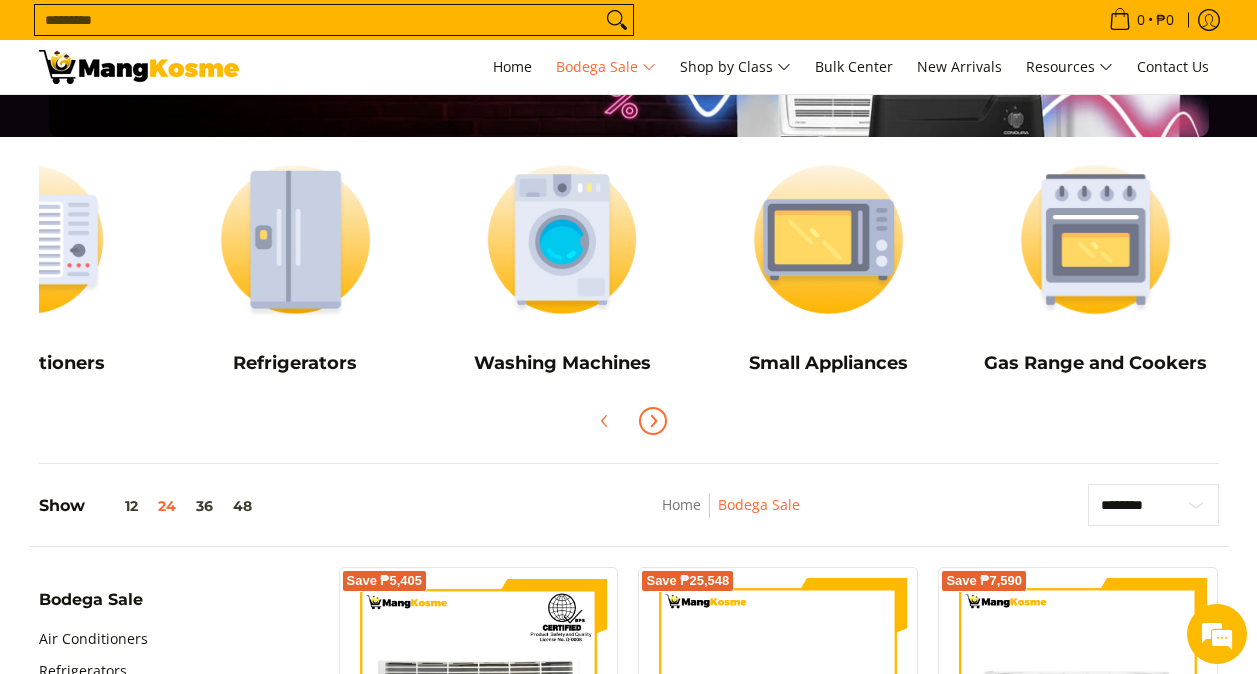 click at bounding box center (653, 421) 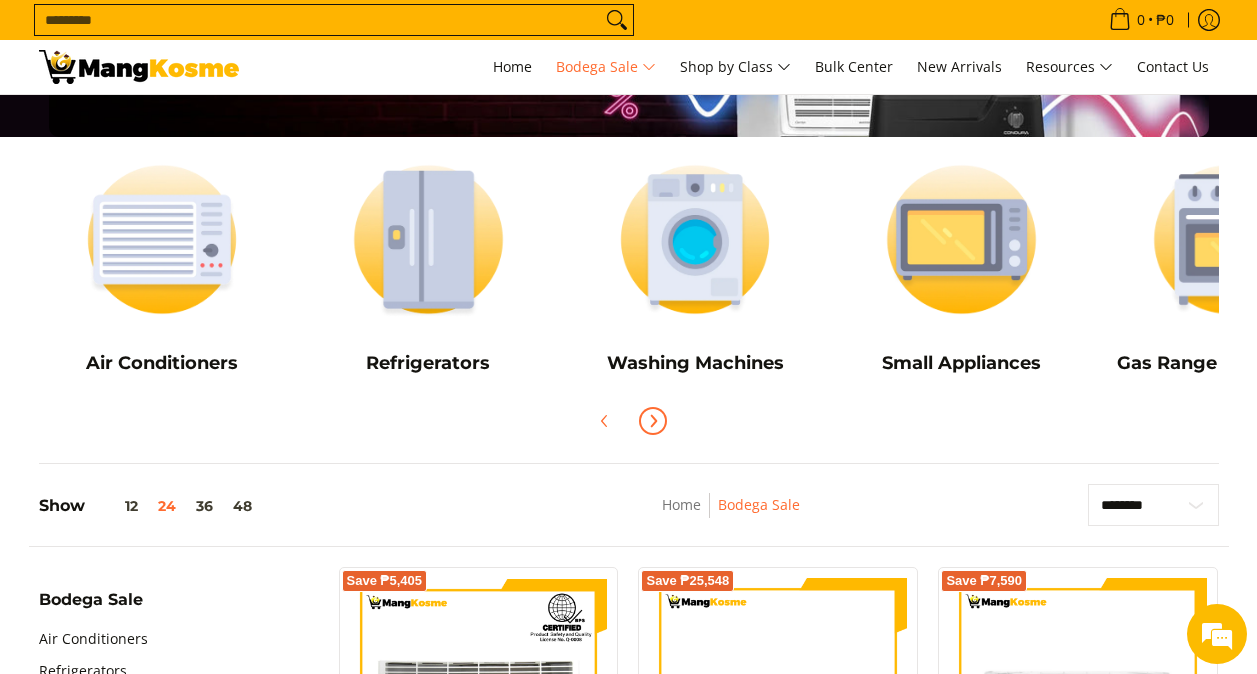 click at bounding box center (653, 421) 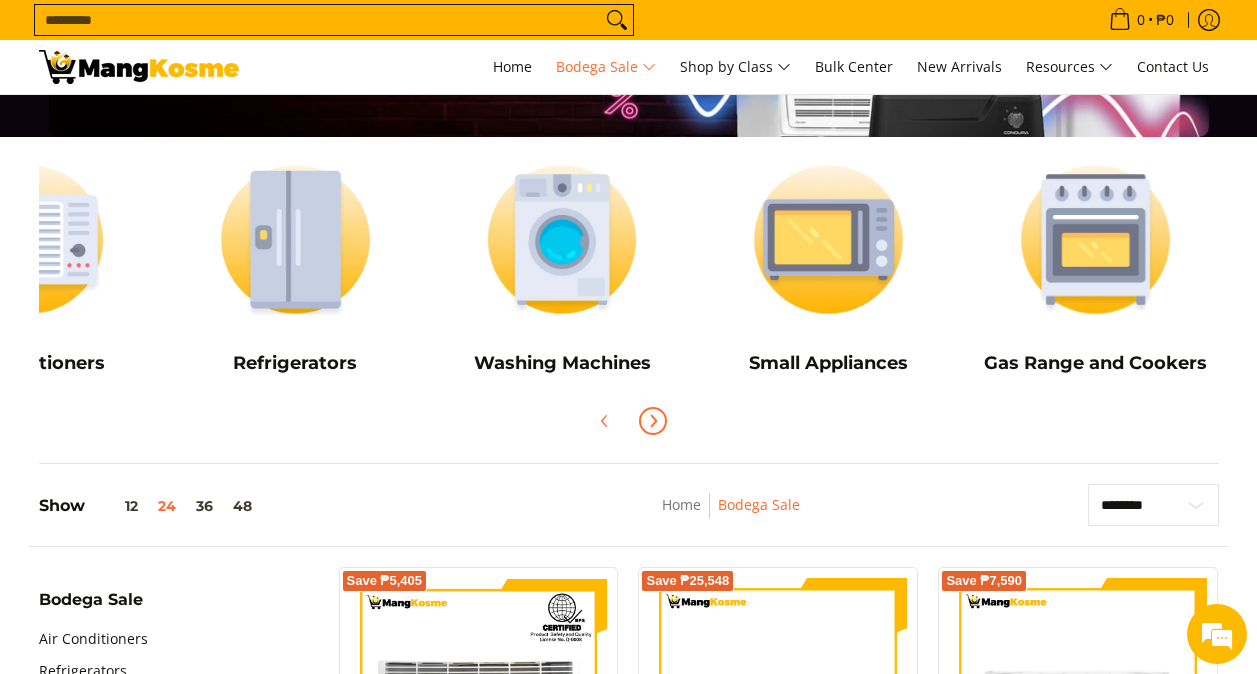 click at bounding box center [653, 421] 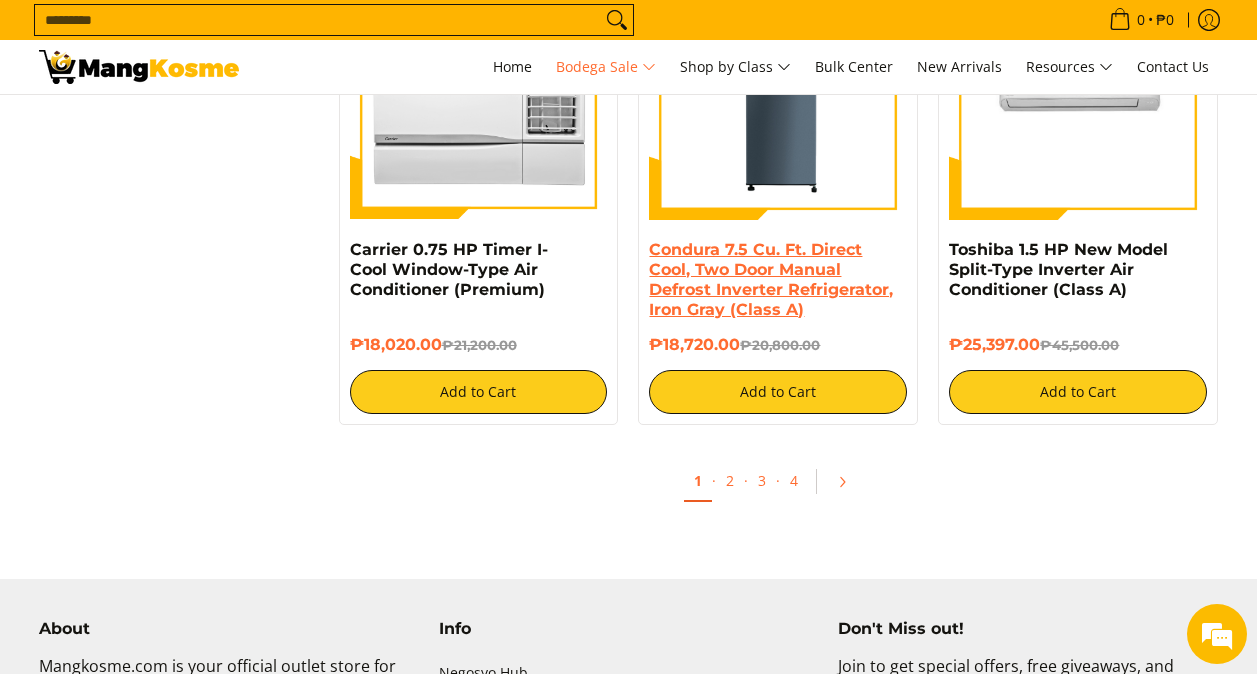 scroll, scrollTop: 4200, scrollLeft: 0, axis: vertical 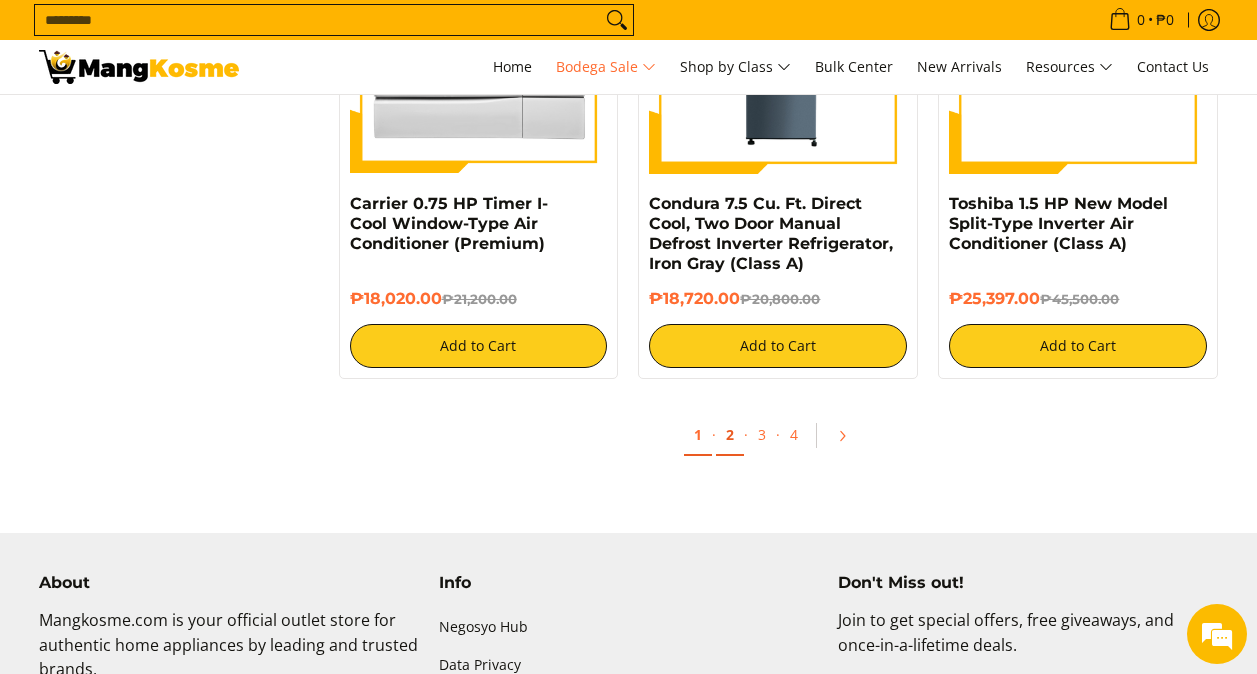 click on "2" at bounding box center [730, 435] 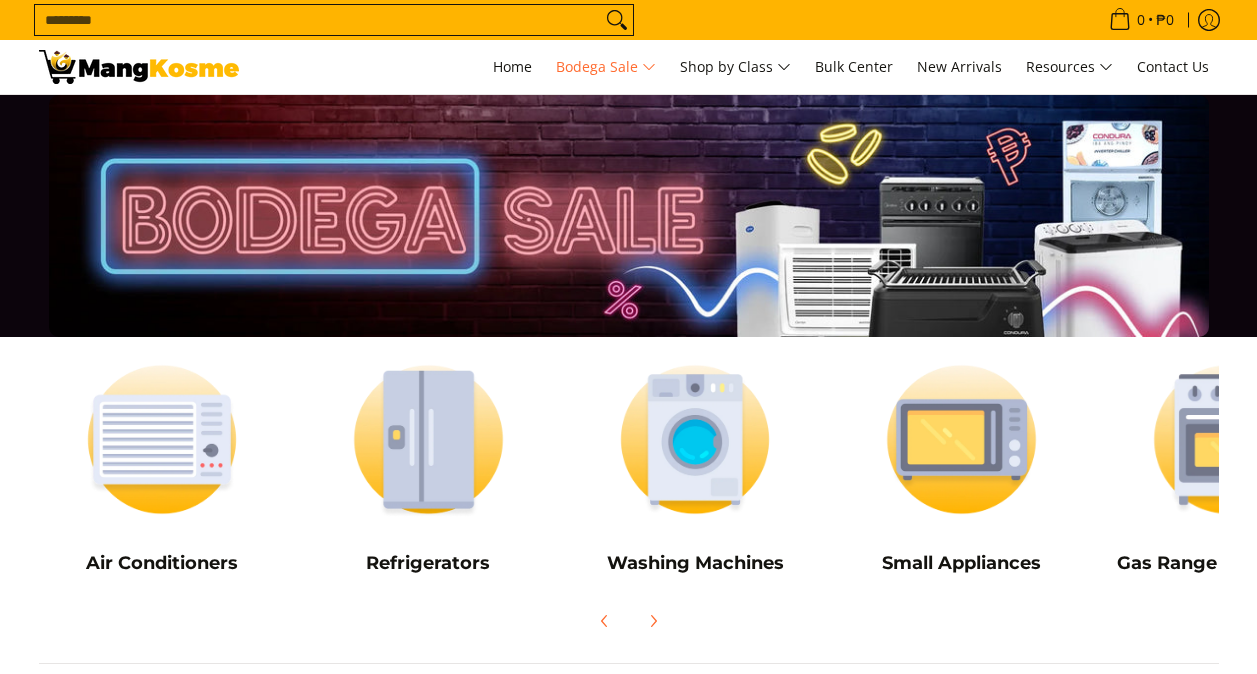 scroll, scrollTop: 0, scrollLeft: 0, axis: both 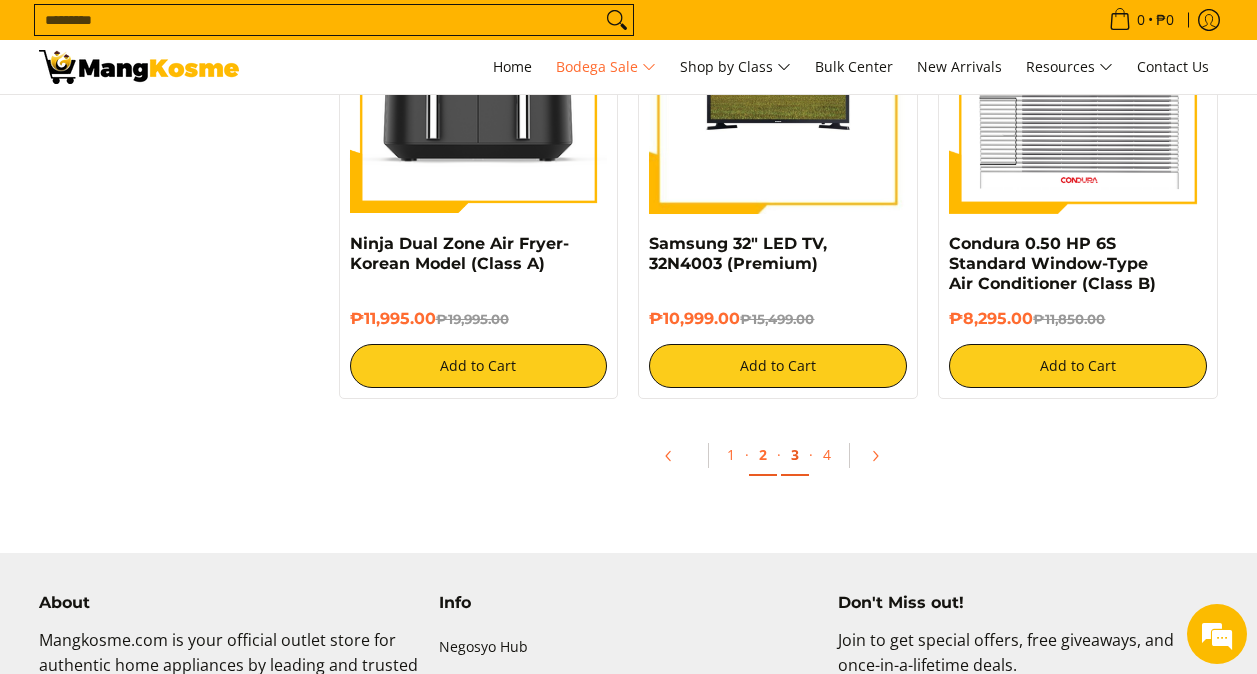 click on "3" at bounding box center (795, 455) 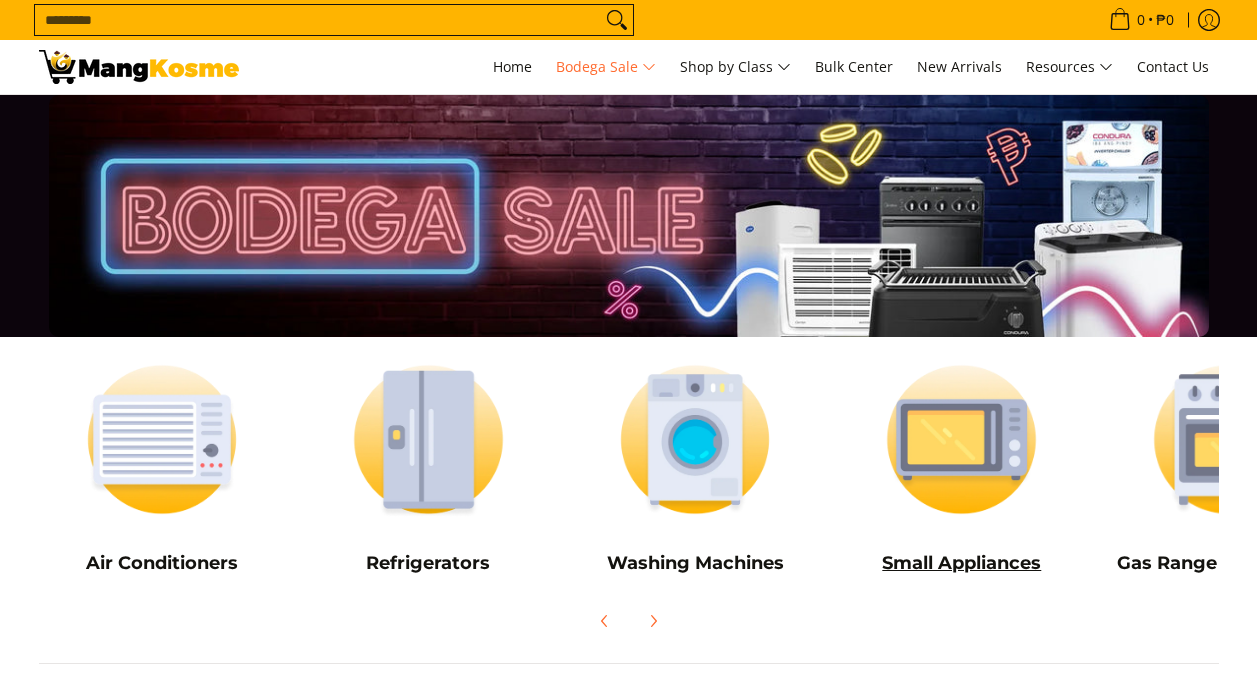 scroll, scrollTop: 0, scrollLeft: 0, axis: both 